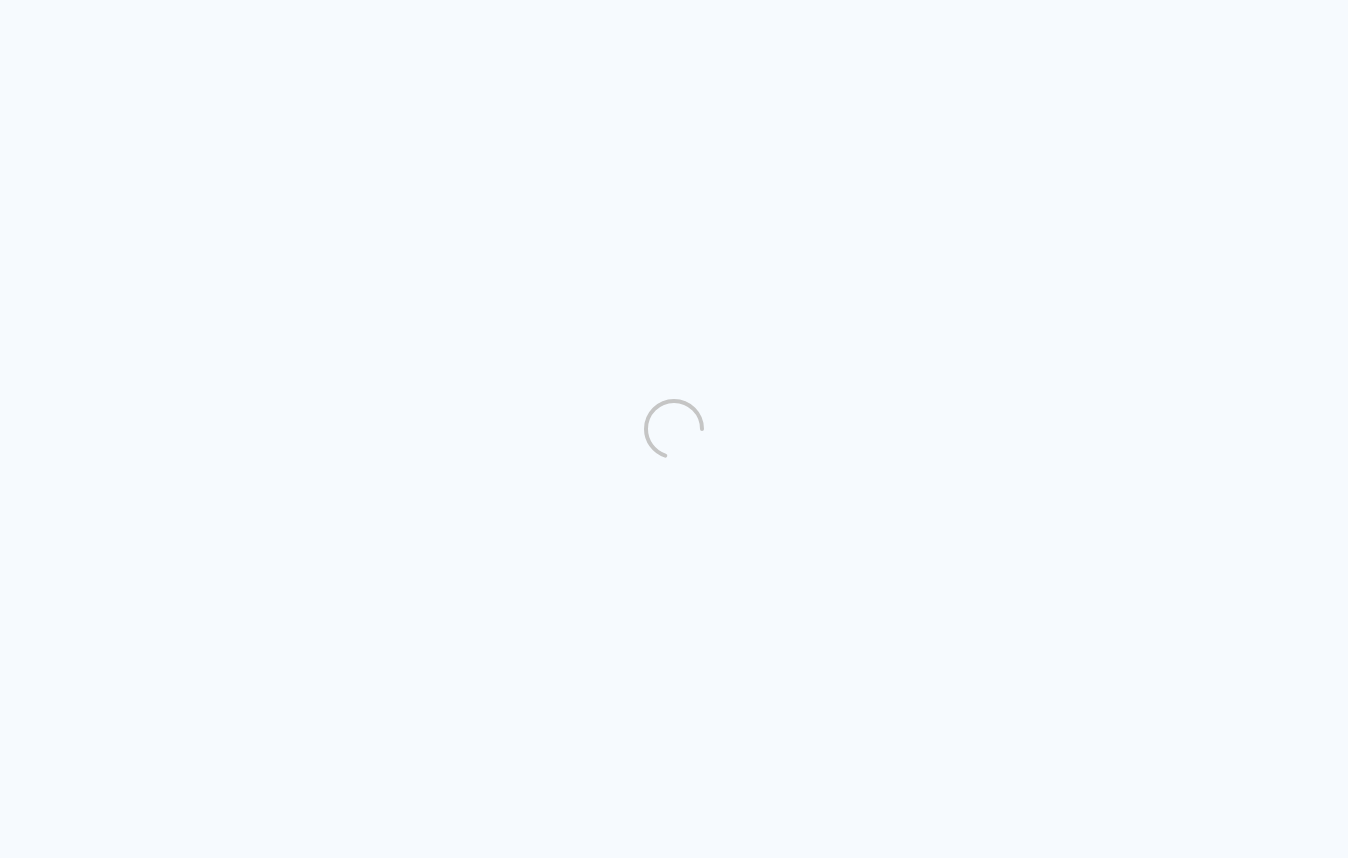 scroll, scrollTop: 0, scrollLeft: 0, axis: both 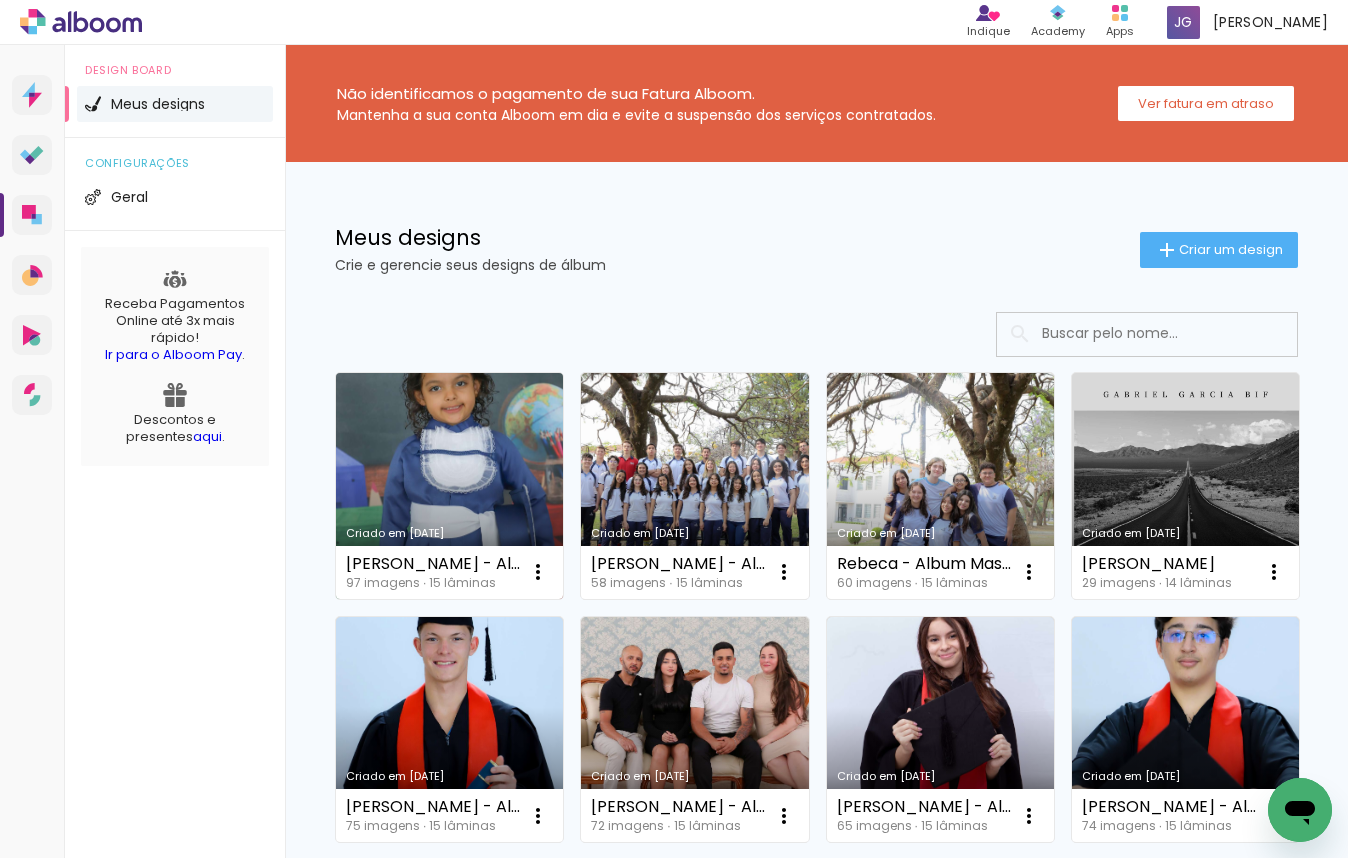 click on "Criado em [DATE]" at bounding box center [449, 486] 